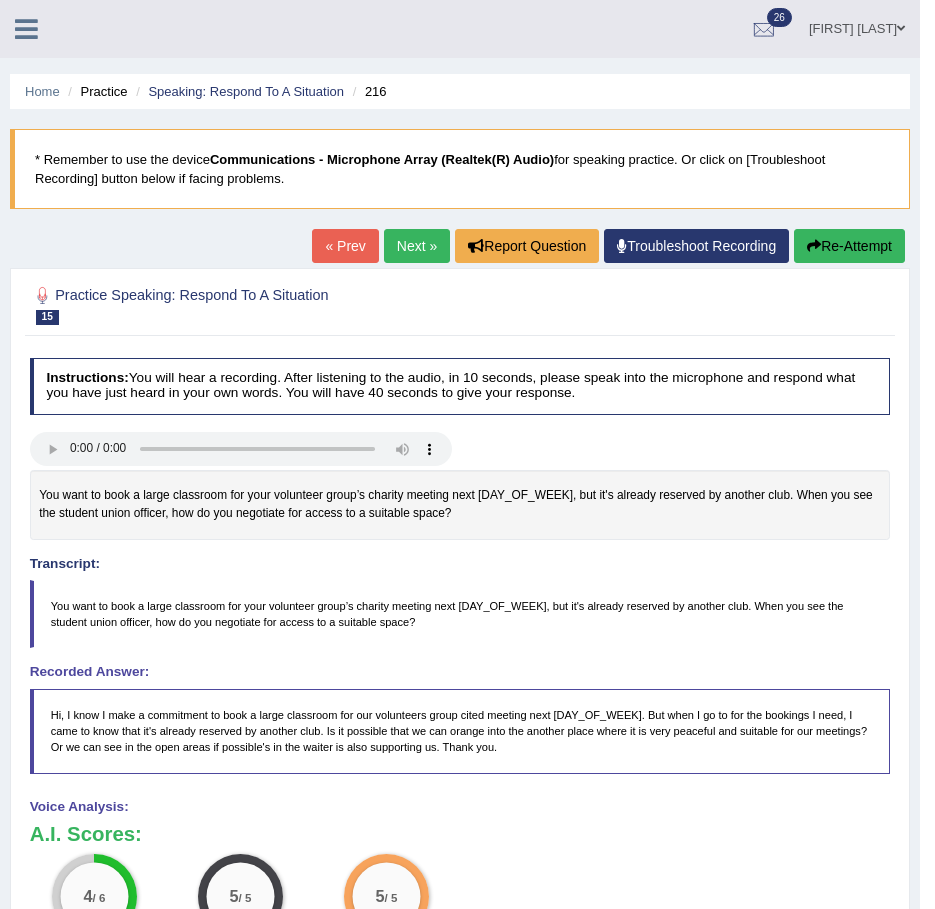 scroll, scrollTop: 0, scrollLeft: 0, axis: both 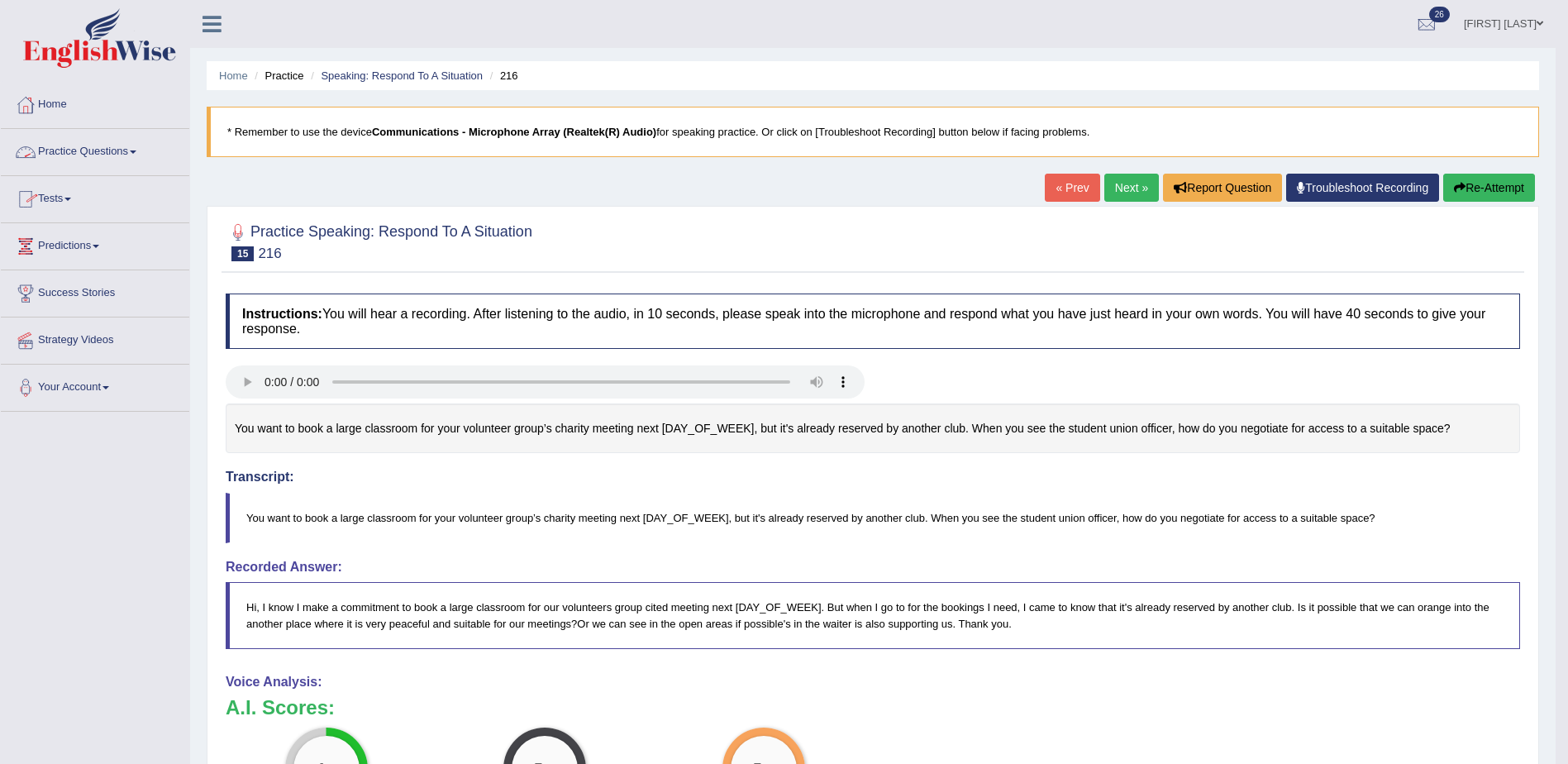 click on "Practice Questions" at bounding box center [95, 150] 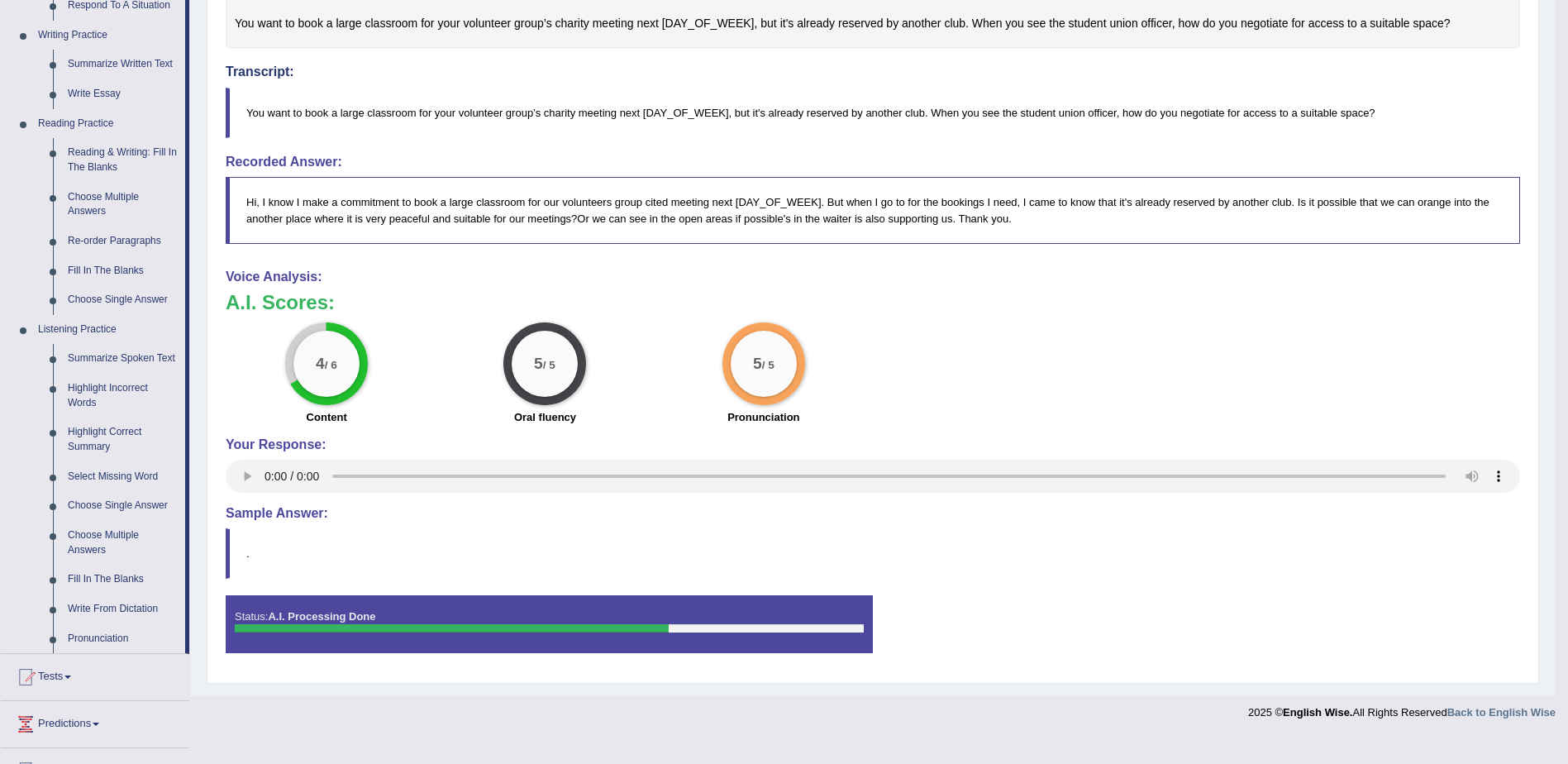 scroll, scrollTop: 406, scrollLeft: 0, axis: vertical 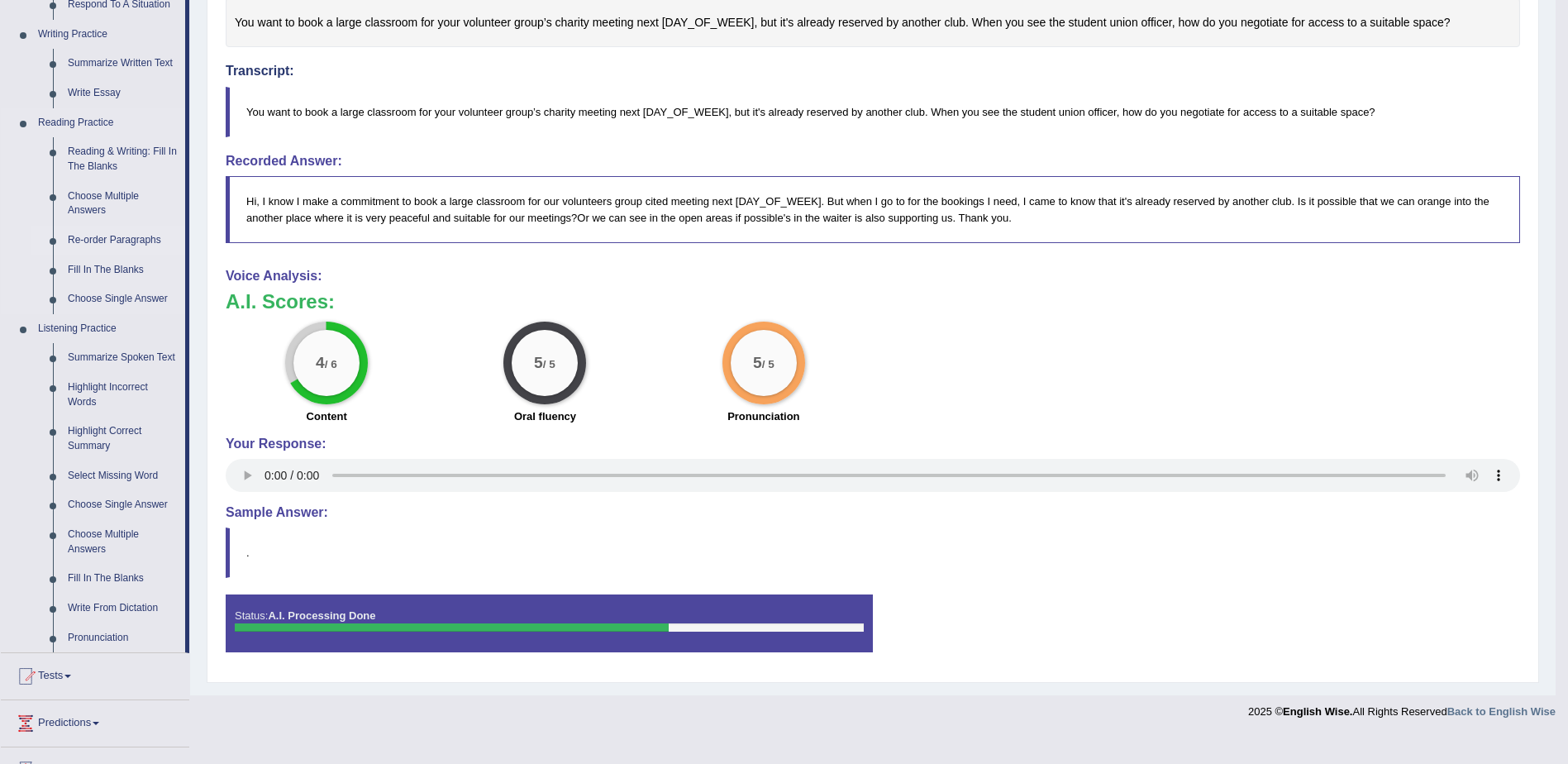 click on "Re-order Paragraphs" at bounding box center (122, 241) 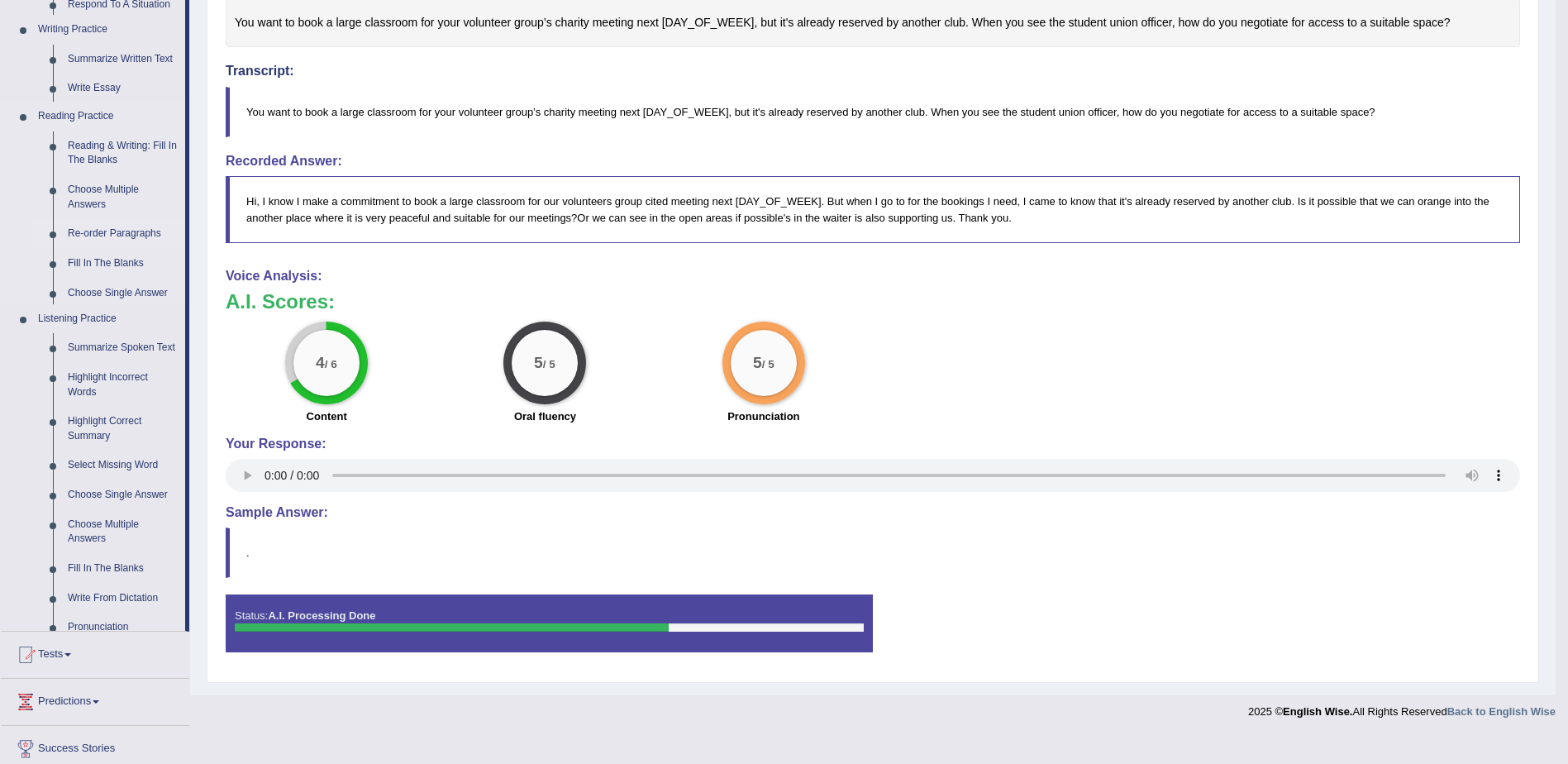 scroll, scrollTop: 379, scrollLeft: 0, axis: vertical 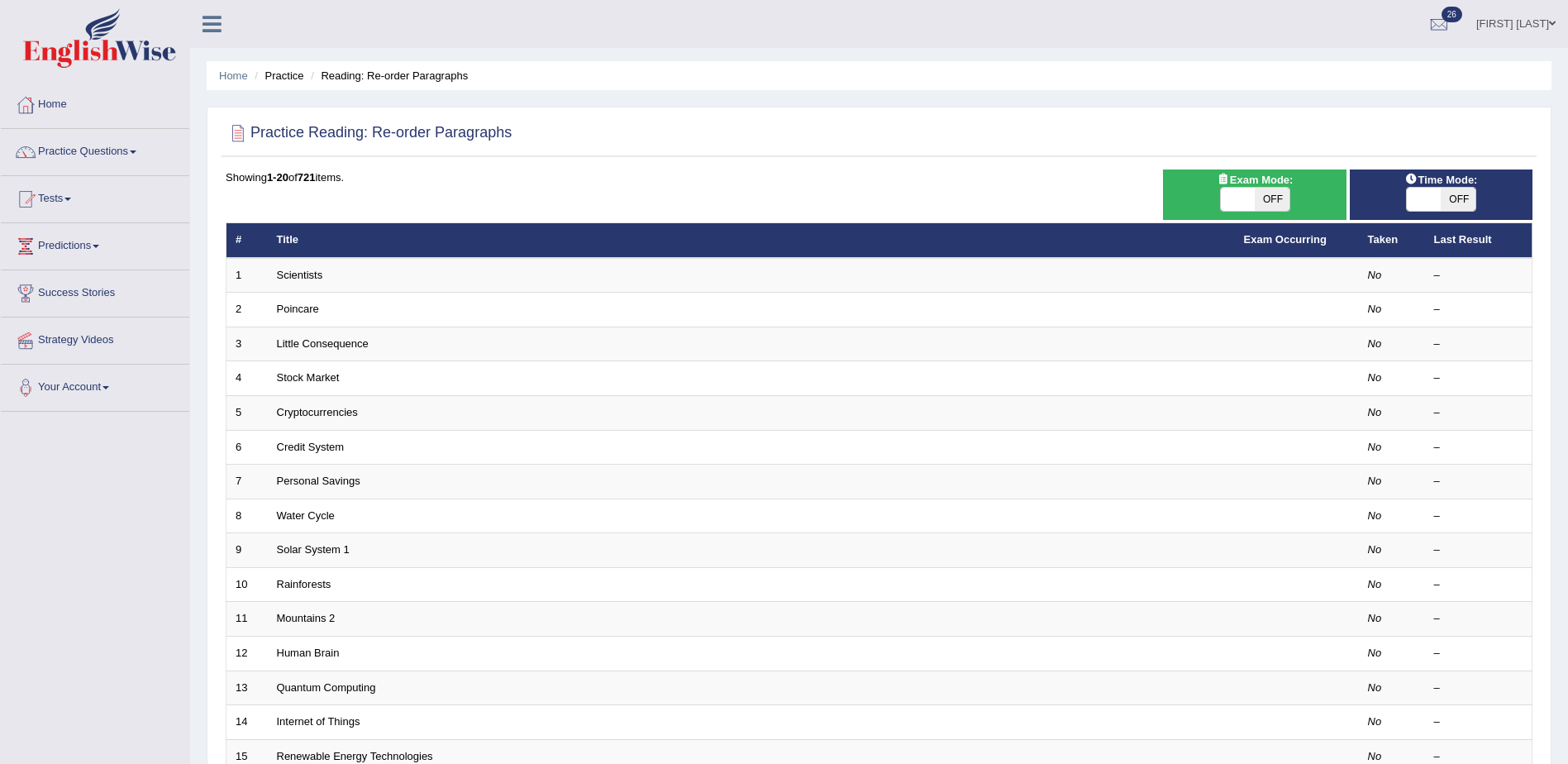 click on "OFF" at bounding box center (1272, 199) 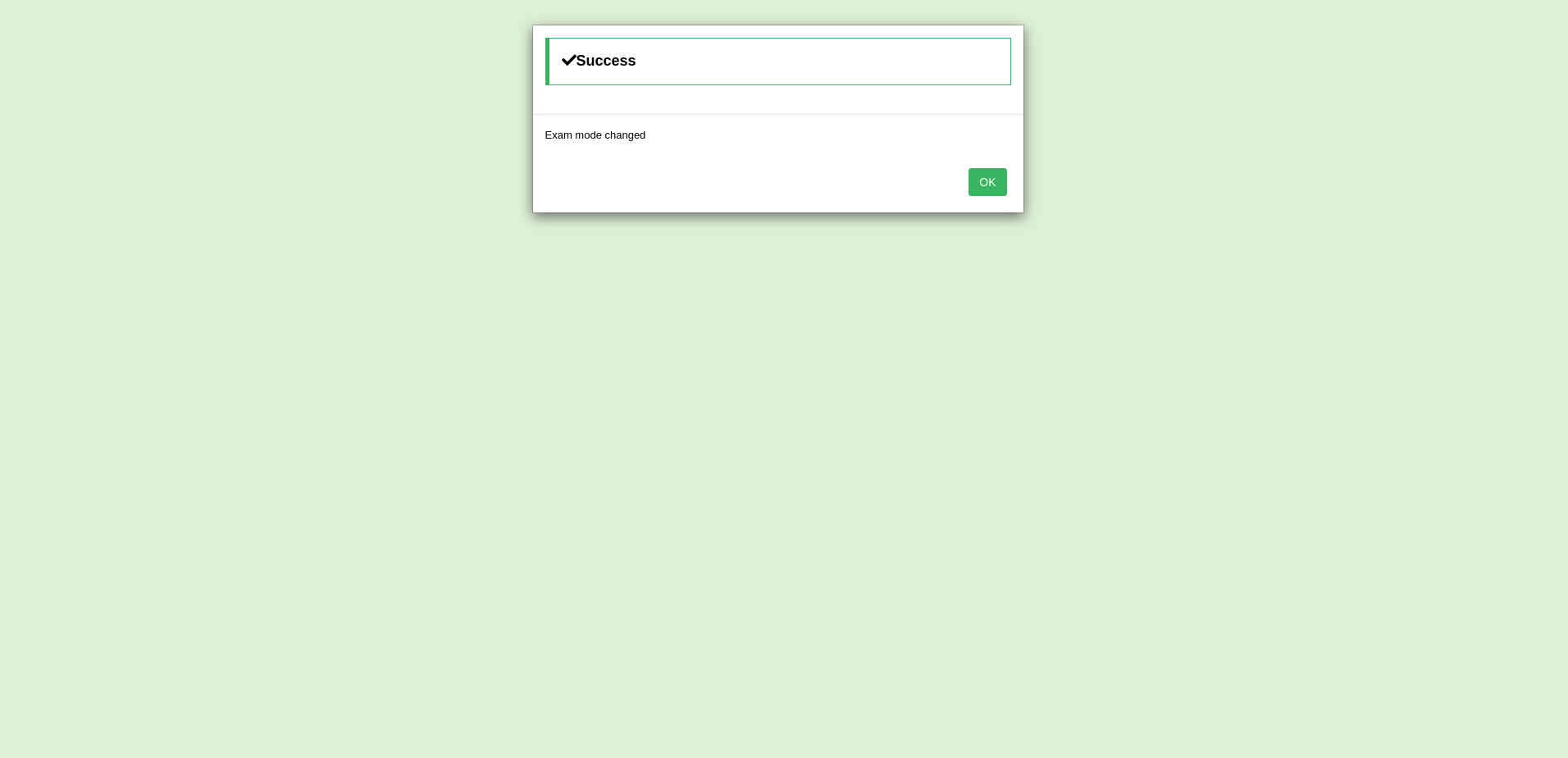 click on "OK" at bounding box center (987, 182) 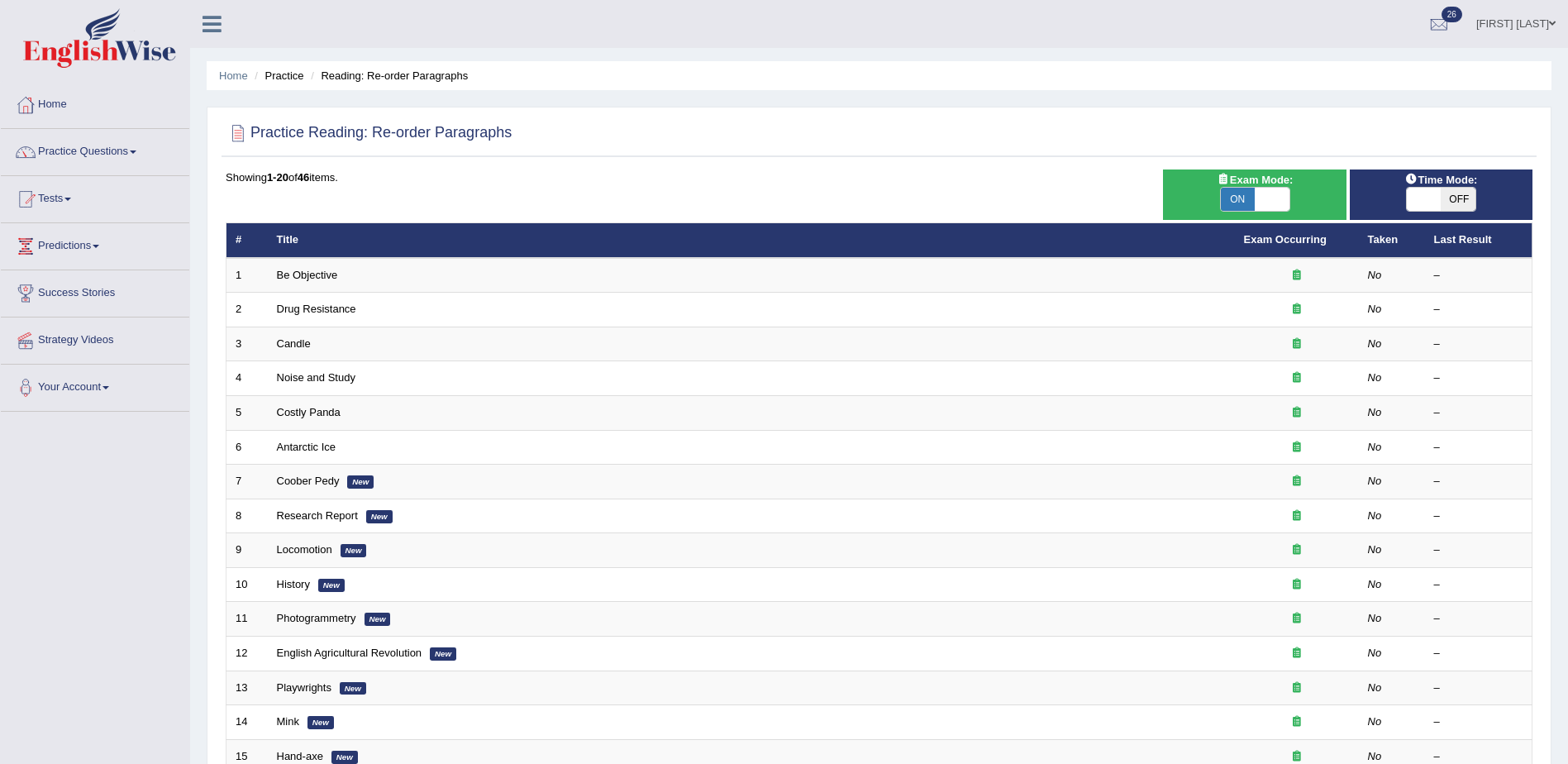 scroll, scrollTop: 0, scrollLeft: 0, axis: both 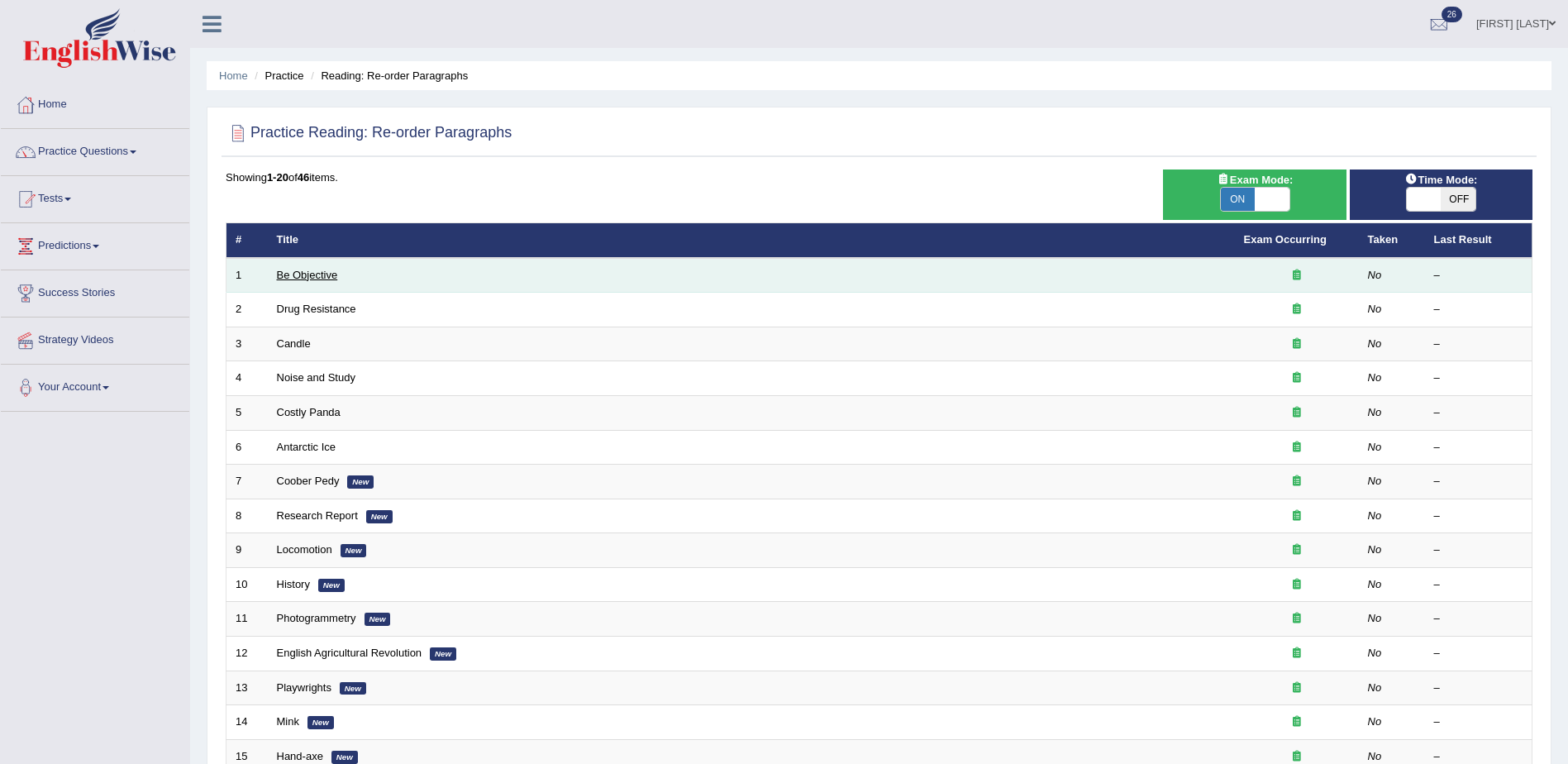 click on "Be Objective" at bounding box center [307, 275] 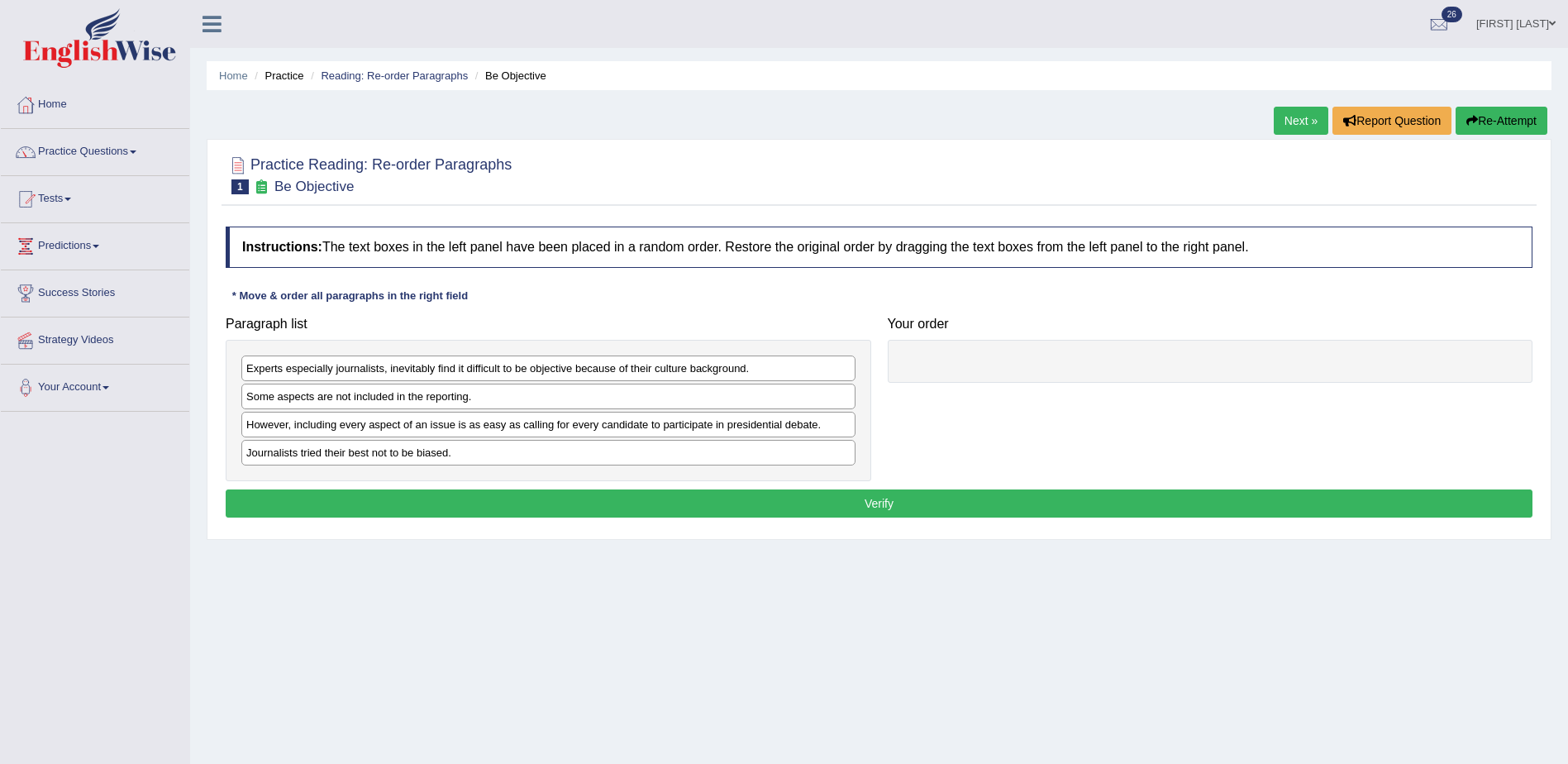 scroll, scrollTop: 0, scrollLeft: 0, axis: both 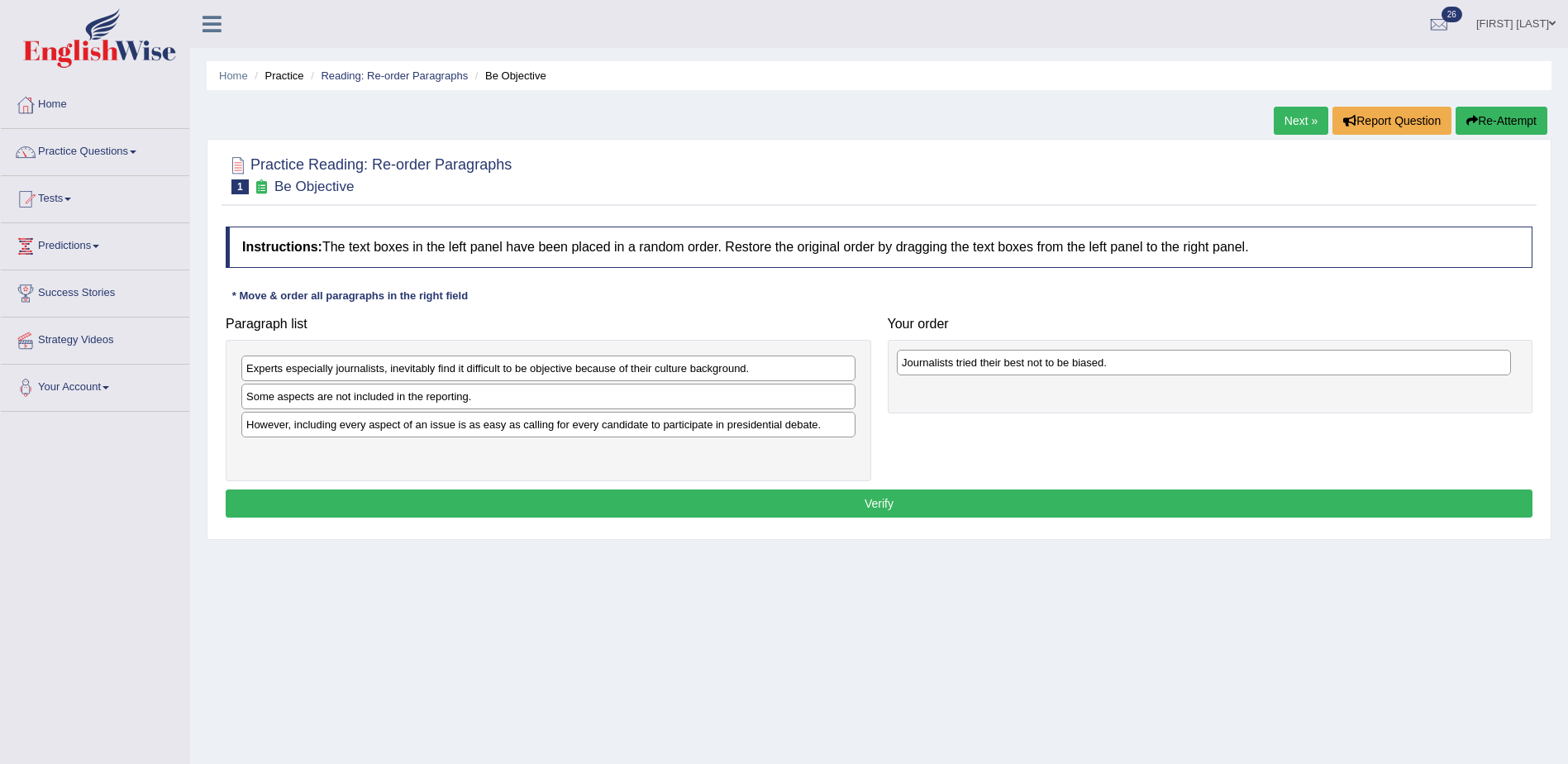 drag, startPoint x: 484, startPoint y: 455, endPoint x: 1135, endPoint y: 365, distance: 657.192 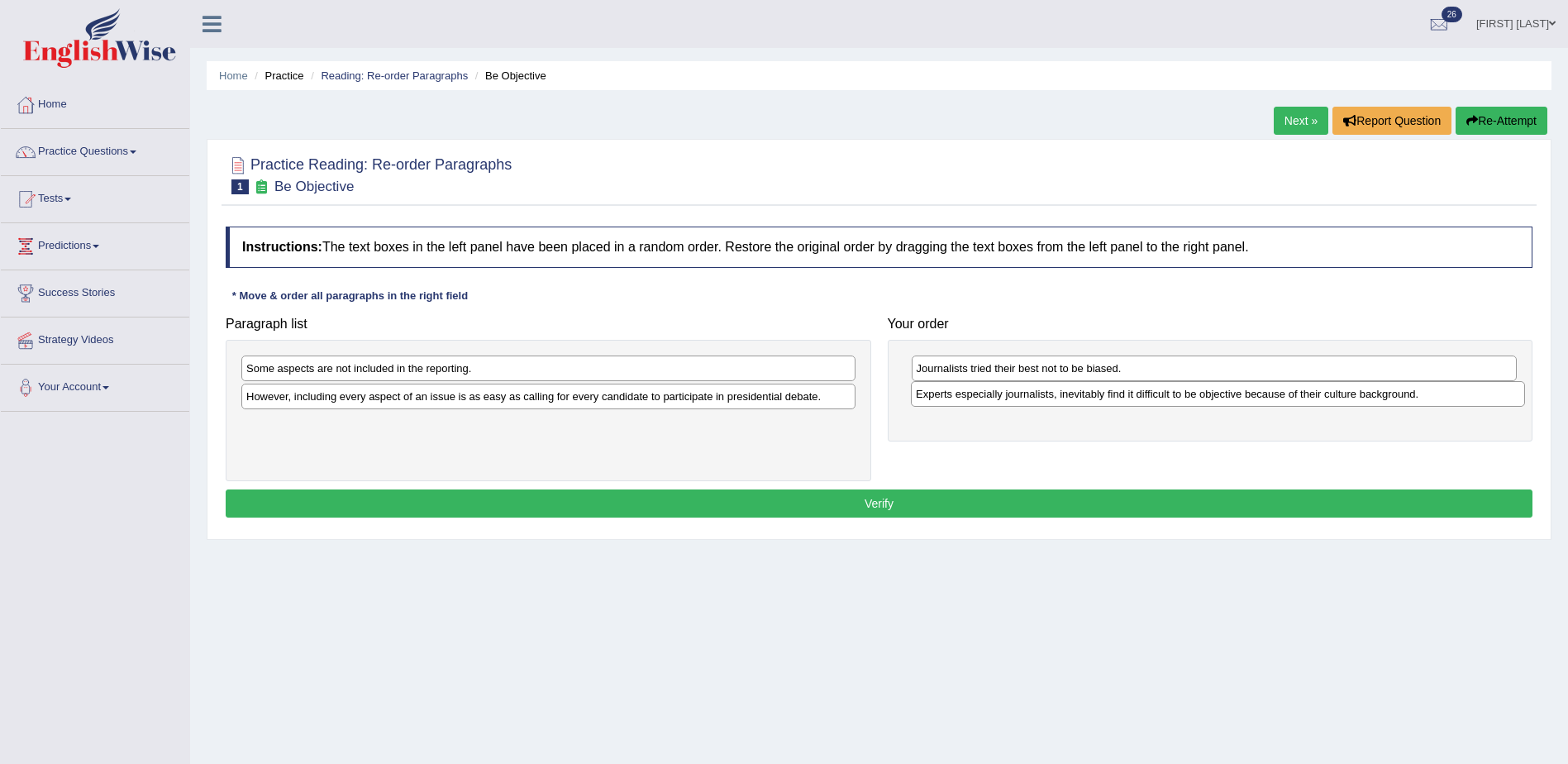 drag, startPoint x: 592, startPoint y: 372, endPoint x: 1261, endPoint y: 398, distance: 669.505 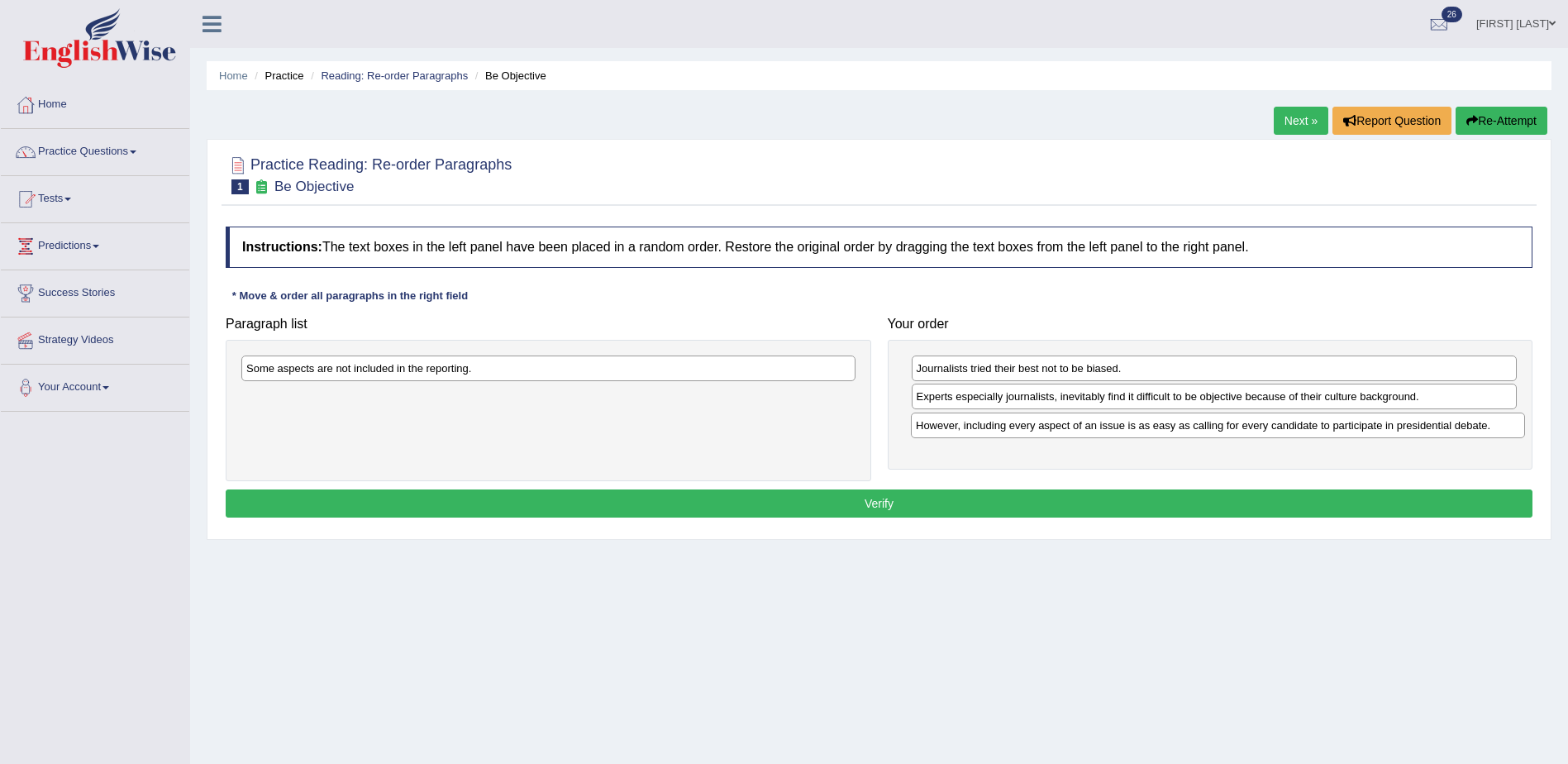 drag, startPoint x: 693, startPoint y: 401, endPoint x: 1362, endPoint y: 430, distance: 669.6283 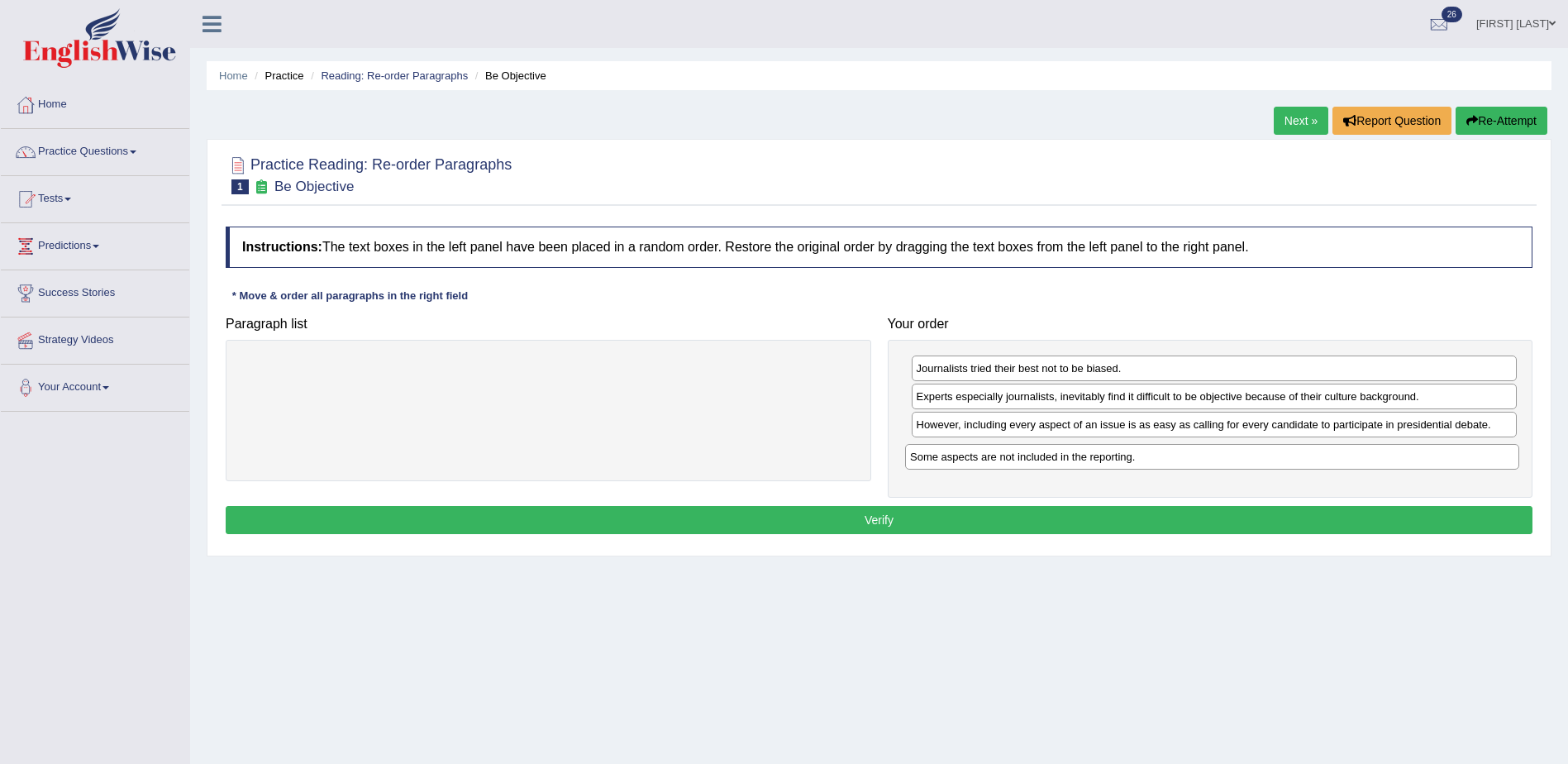 drag, startPoint x: 773, startPoint y: 375, endPoint x: 1437, endPoint y: 463, distance: 669.80594 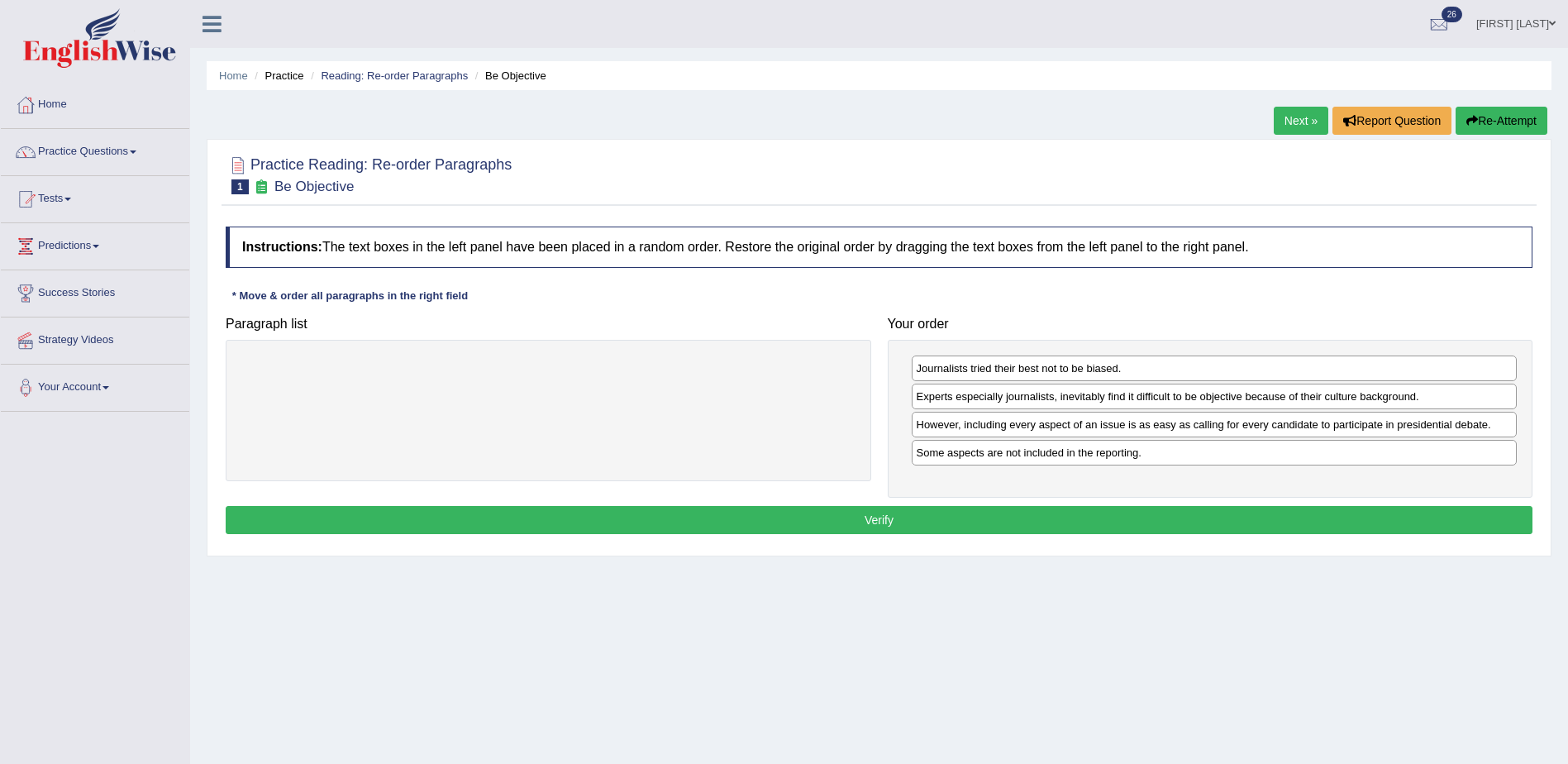 click on "Verify" at bounding box center (879, 520) 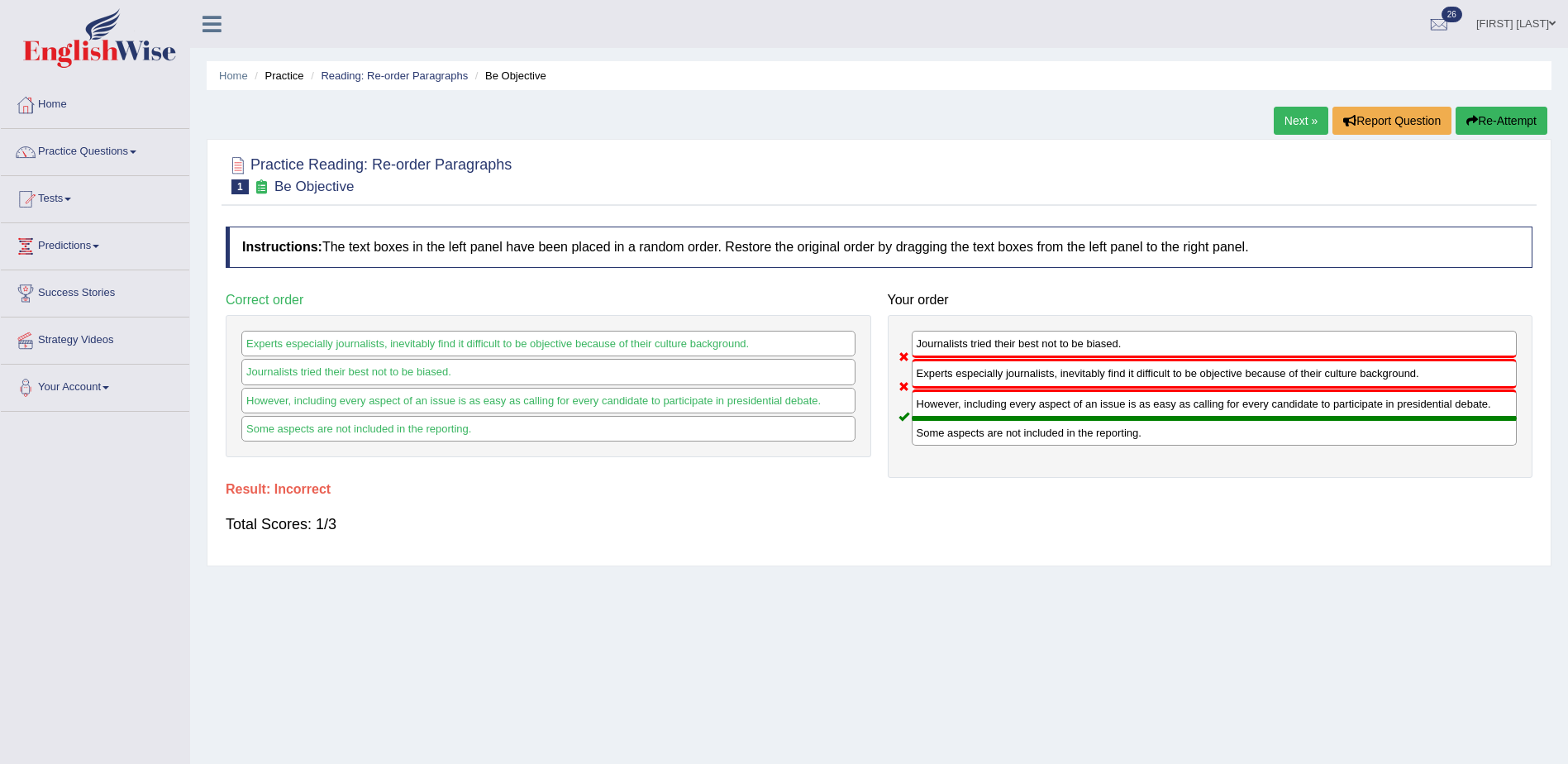 click on "Next »" at bounding box center (1301, 121) 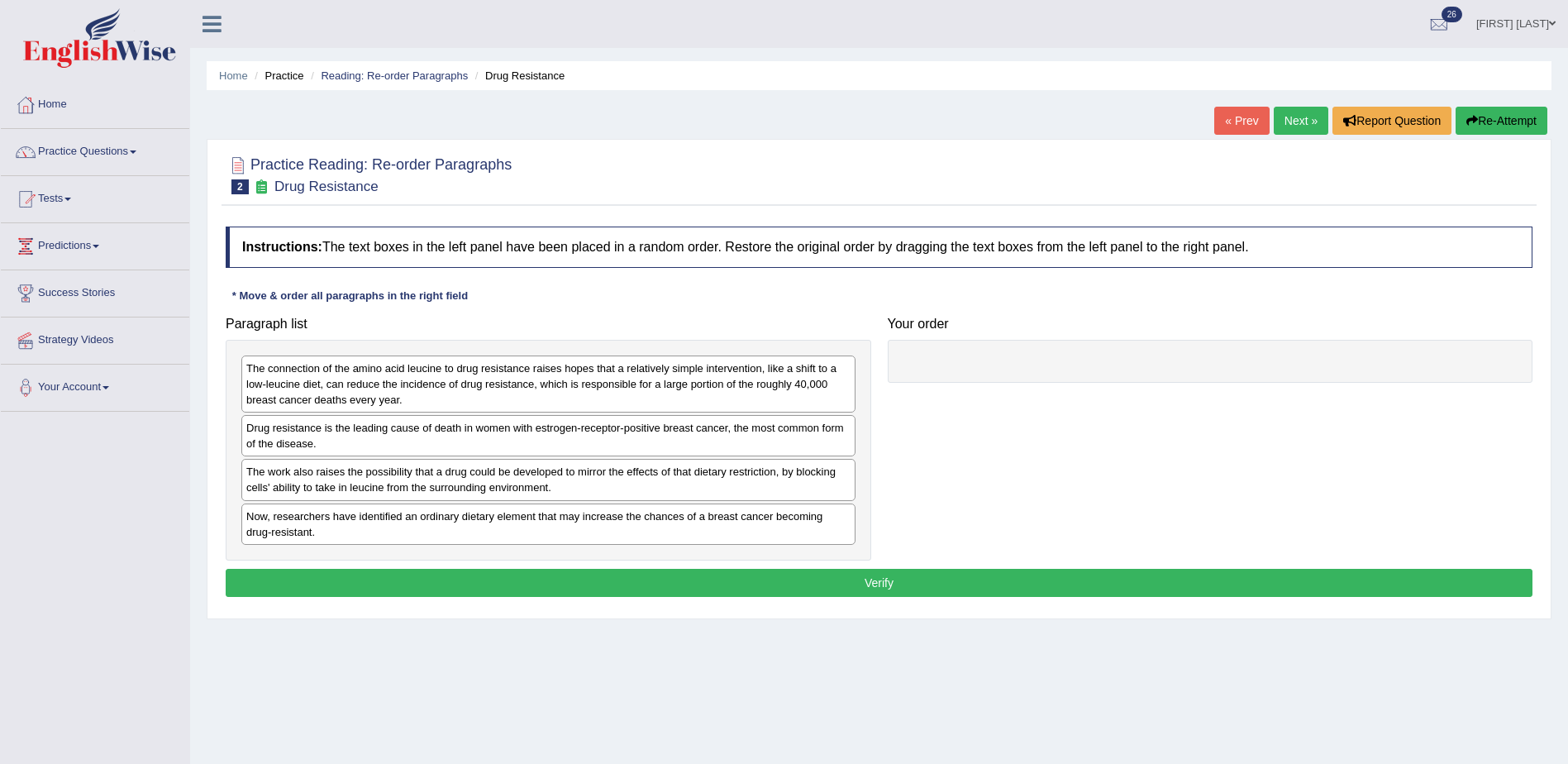 scroll, scrollTop: 0, scrollLeft: 0, axis: both 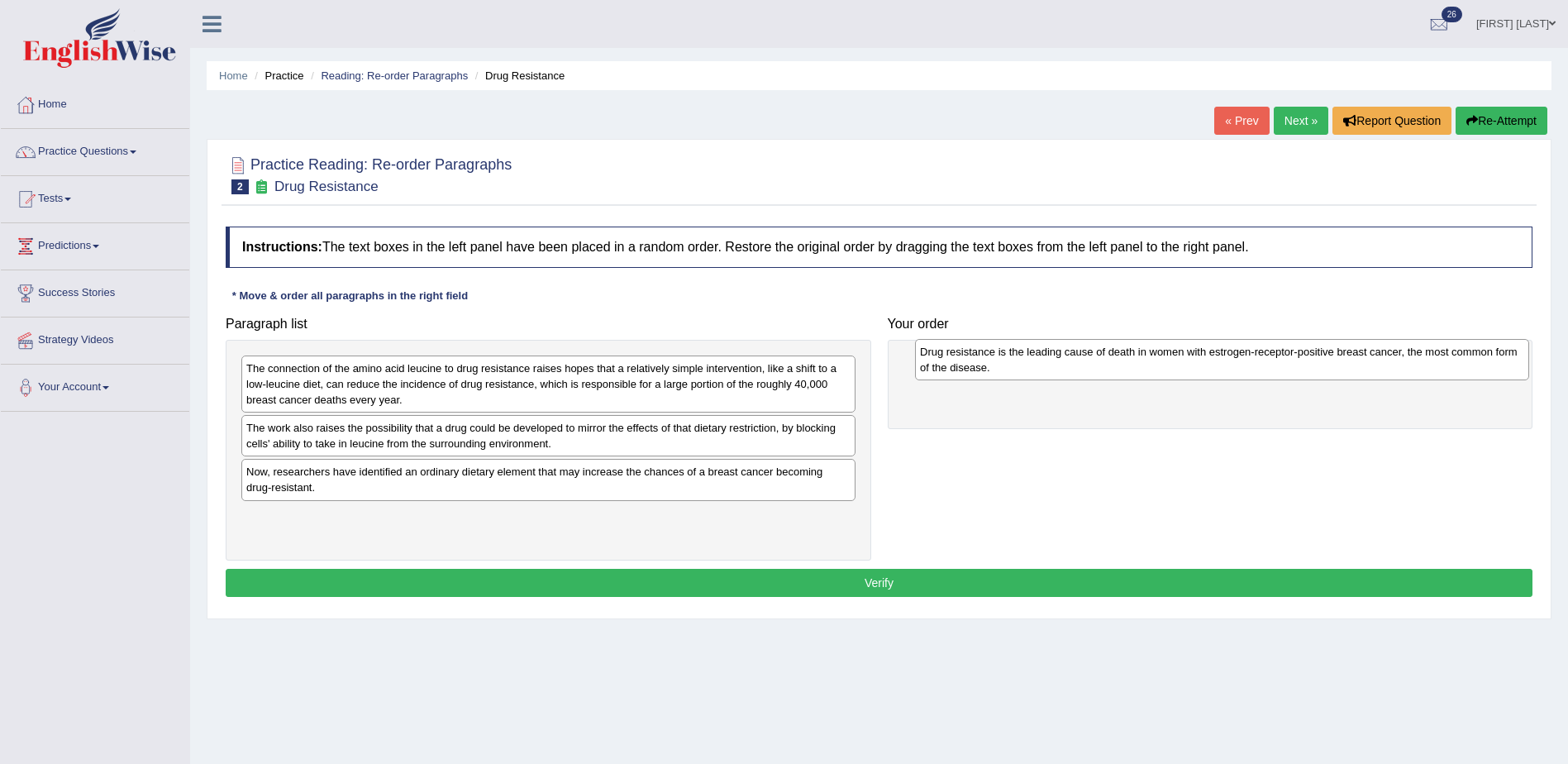 drag, startPoint x: 388, startPoint y: 445, endPoint x: 1060, endPoint y: 369, distance: 676.284 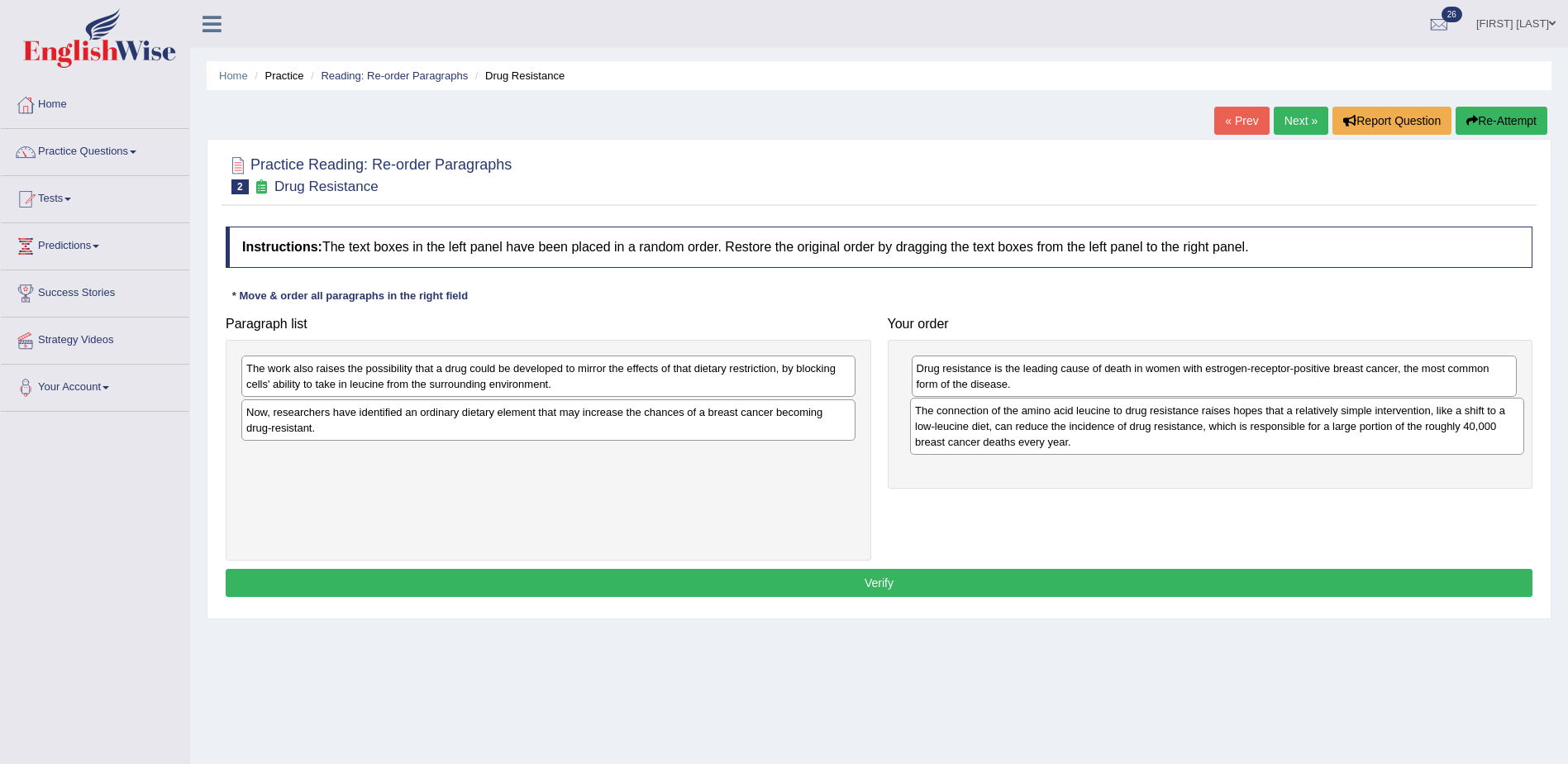 drag, startPoint x: 525, startPoint y: 385, endPoint x: 1194, endPoint y: 427, distance: 670.31709 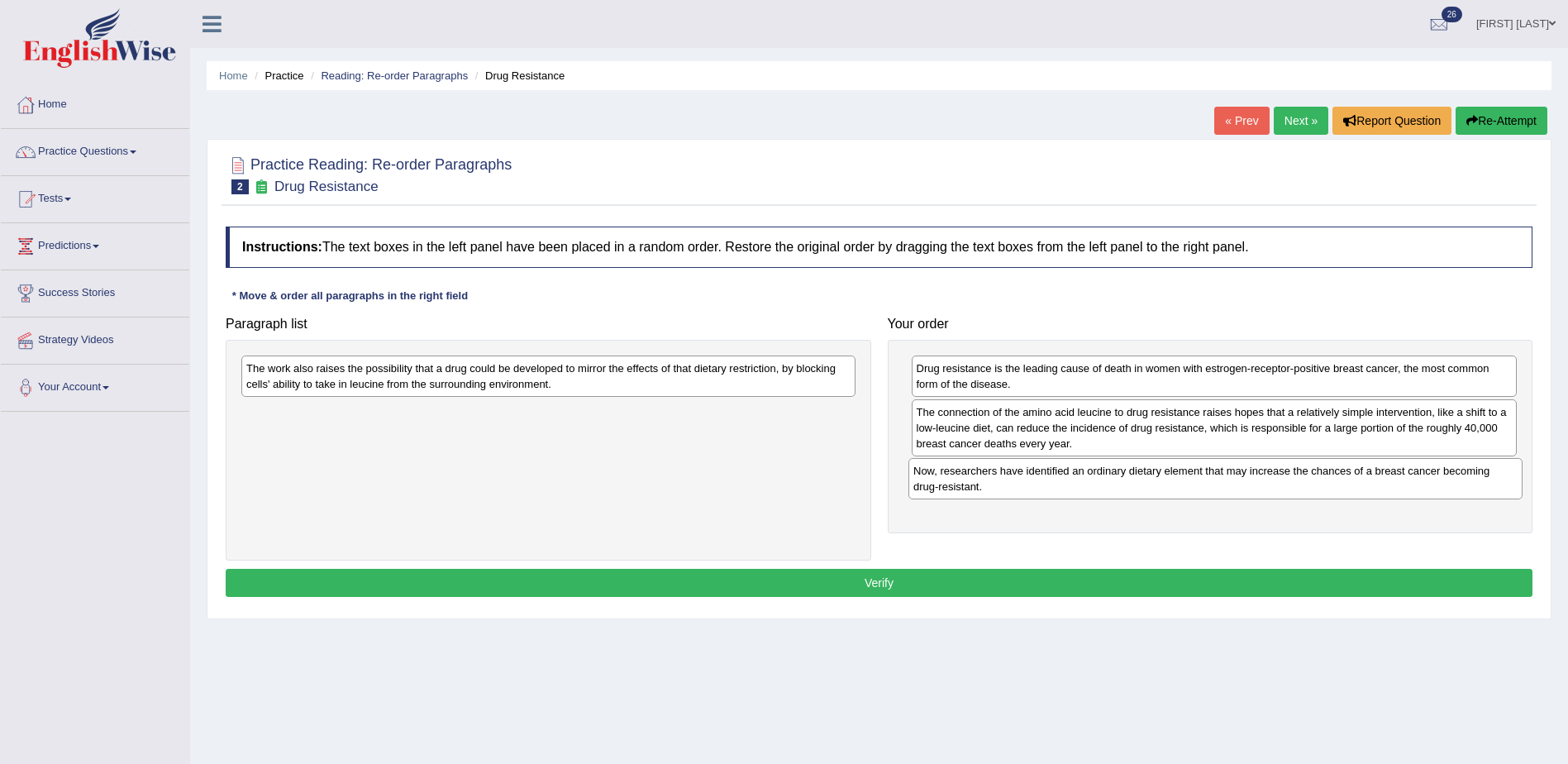 drag, startPoint x: 658, startPoint y: 432, endPoint x: 1325, endPoint y: 491, distance: 669.60436 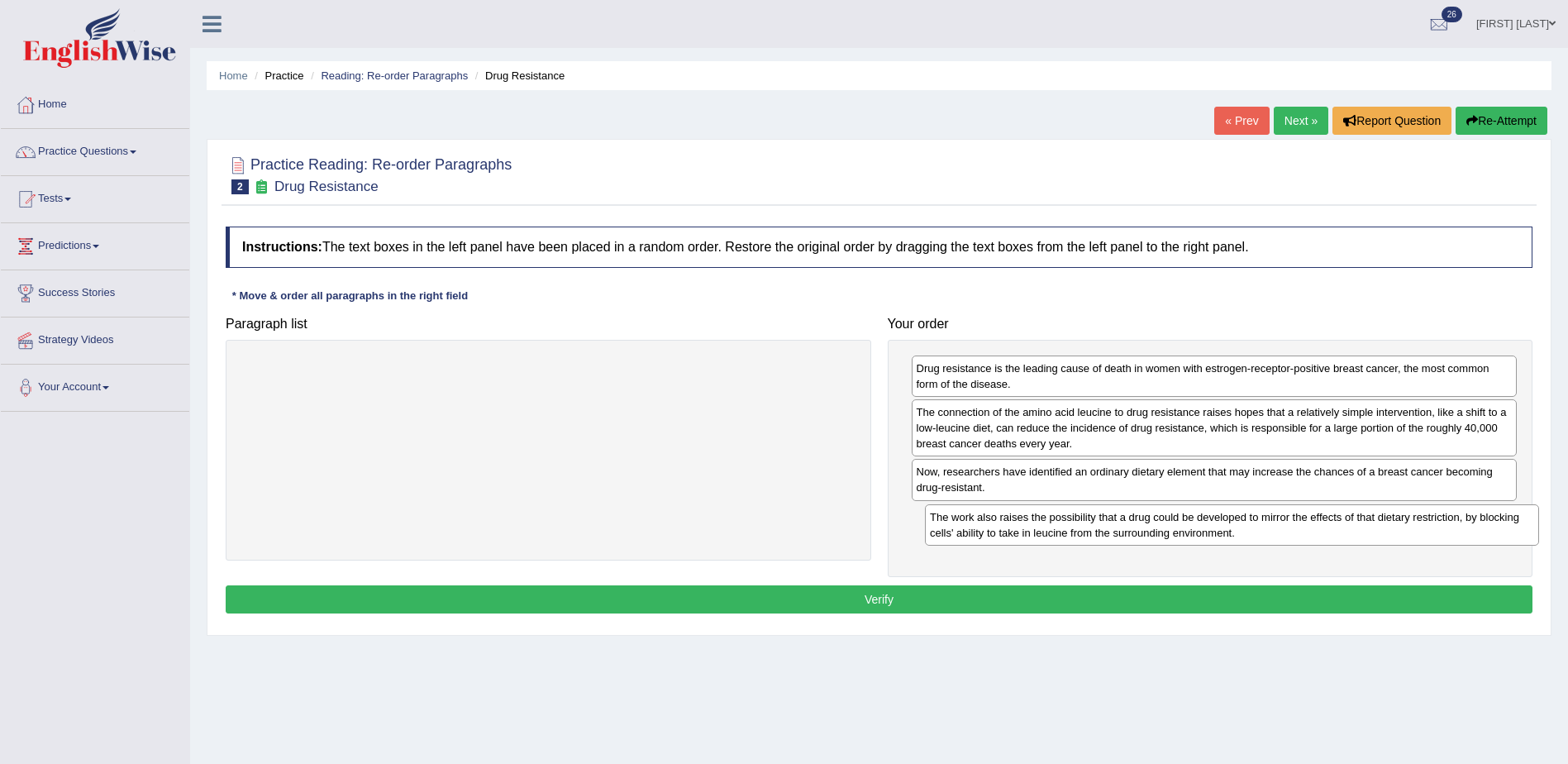 drag, startPoint x: 732, startPoint y: 373, endPoint x: 1416, endPoint y: 522, distance: 700.04071 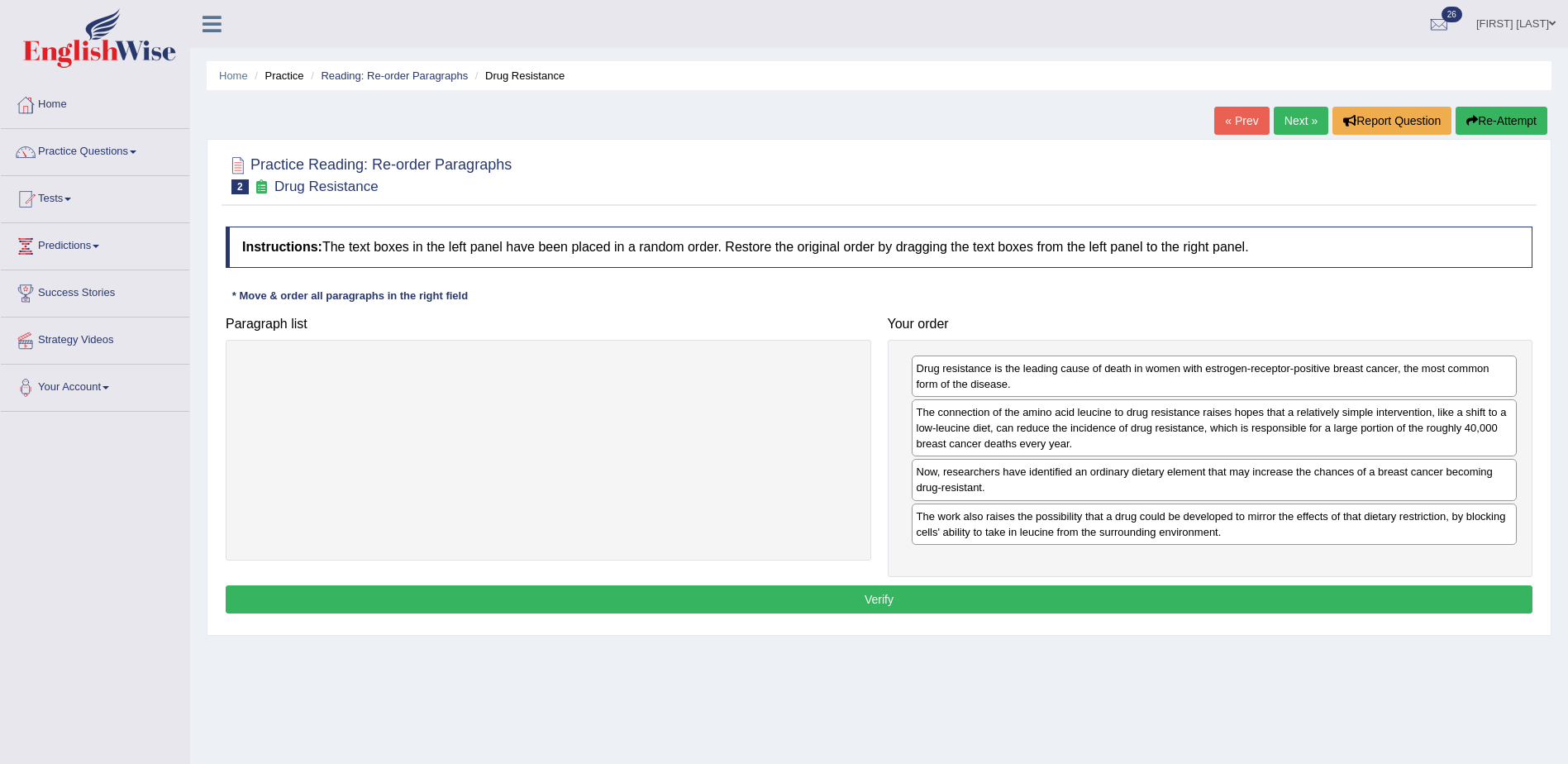 click on "Verify" at bounding box center (879, 599) 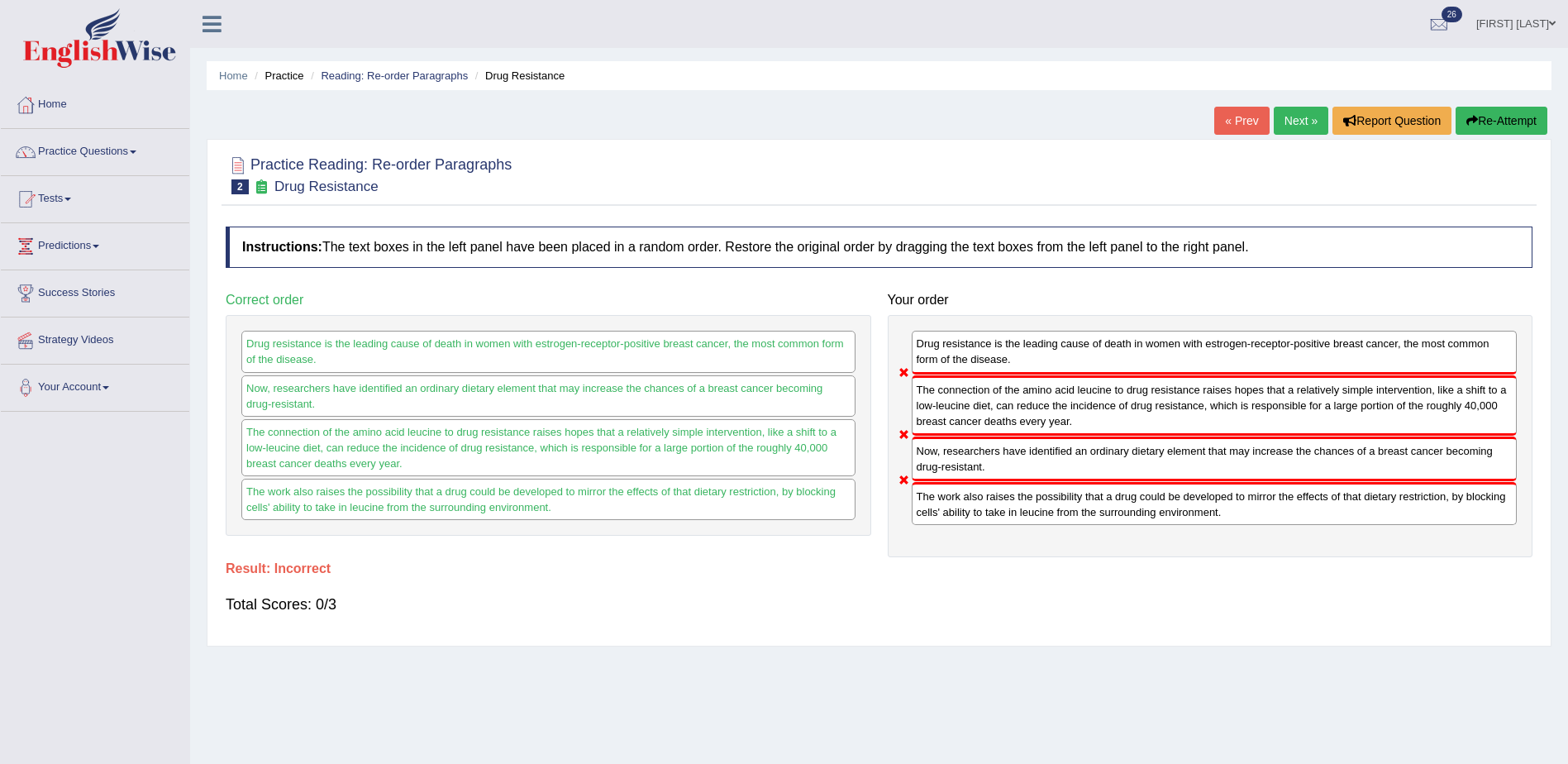 drag, startPoint x: 1013, startPoint y: 456, endPoint x: 1013, endPoint y: 416, distance: 40 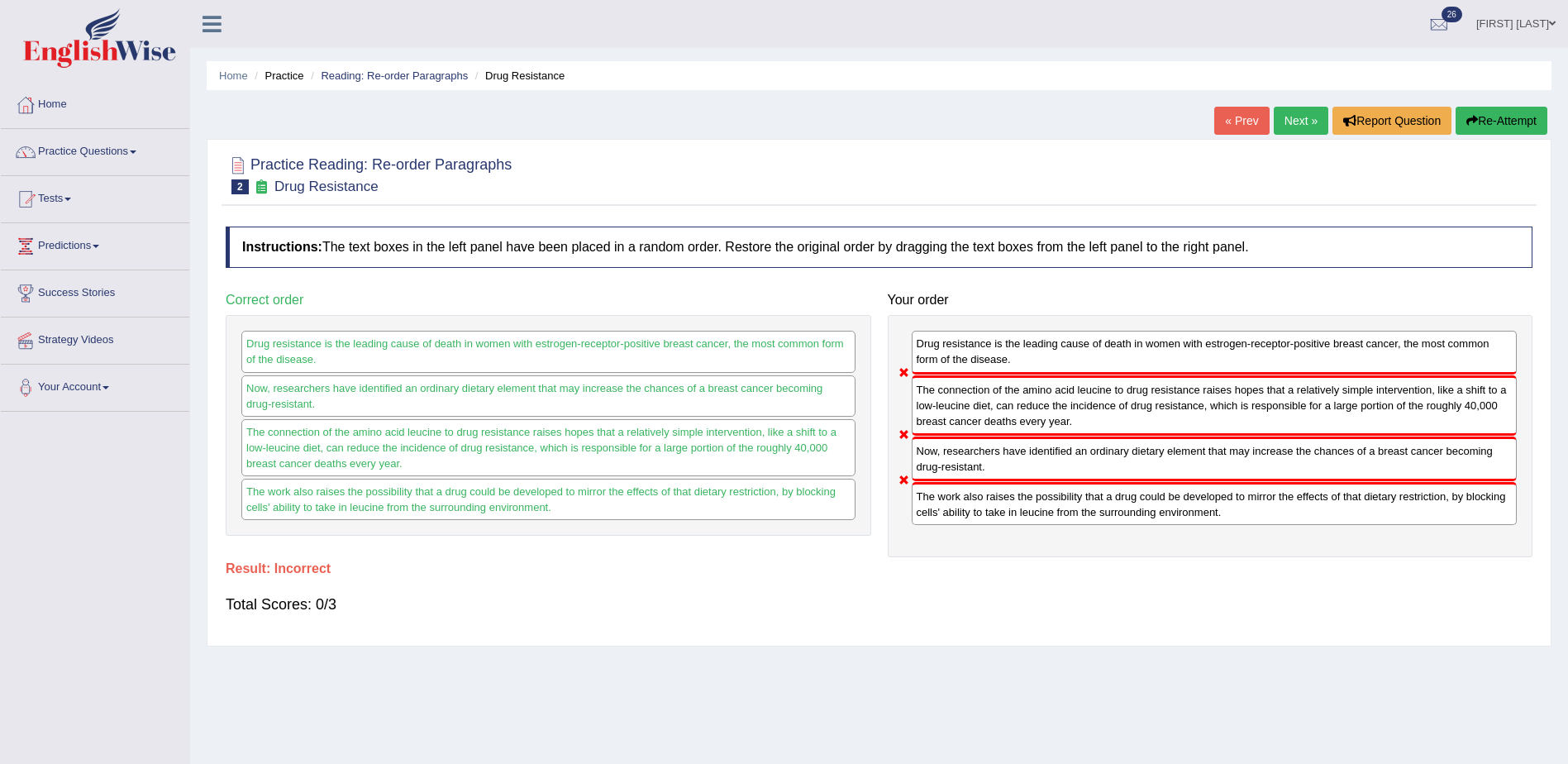 click on "Next »" at bounding box center (1301, 121) 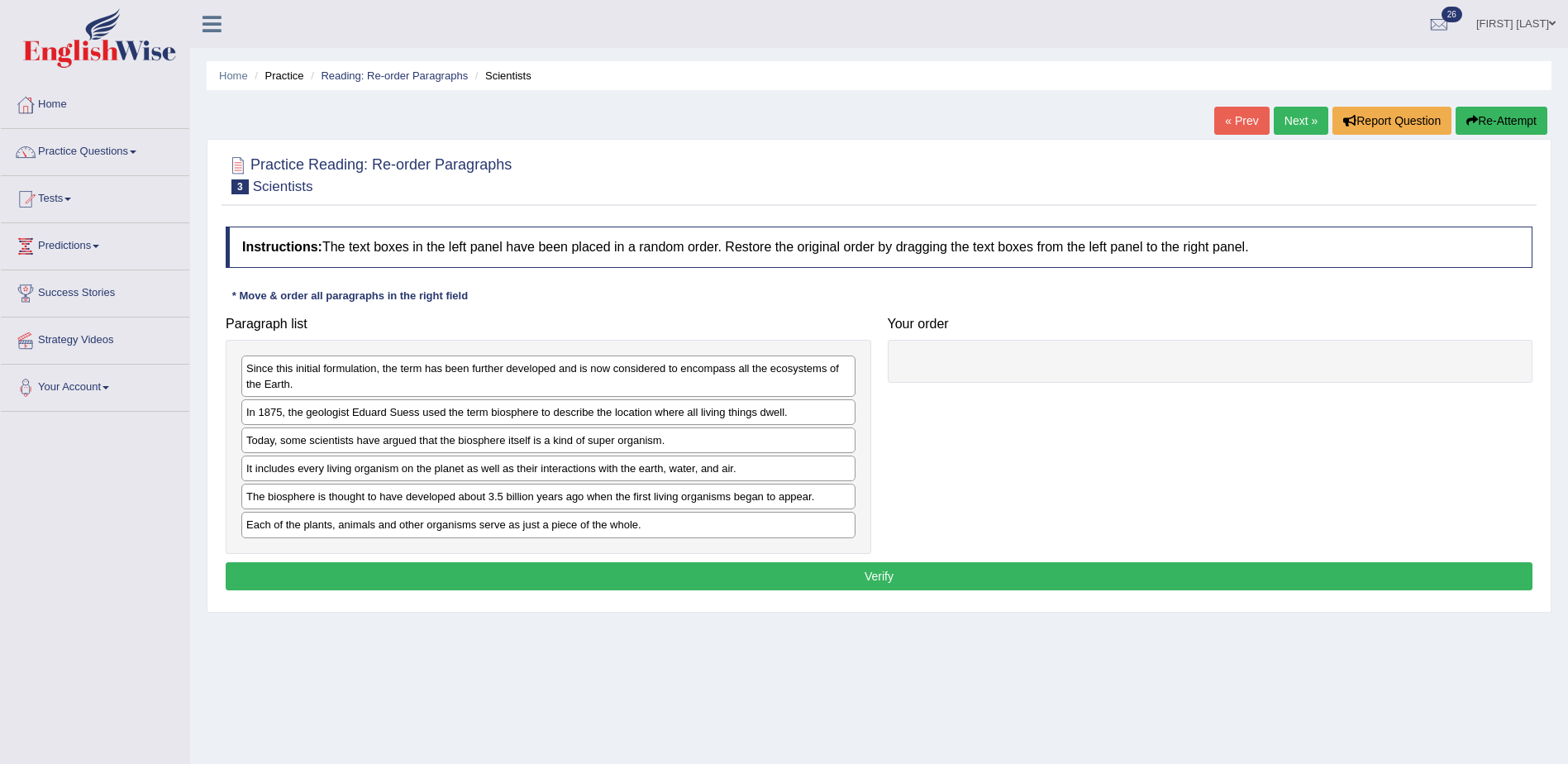 scroll, scrollTop: 0, scrollLeft: 0, axis: both 